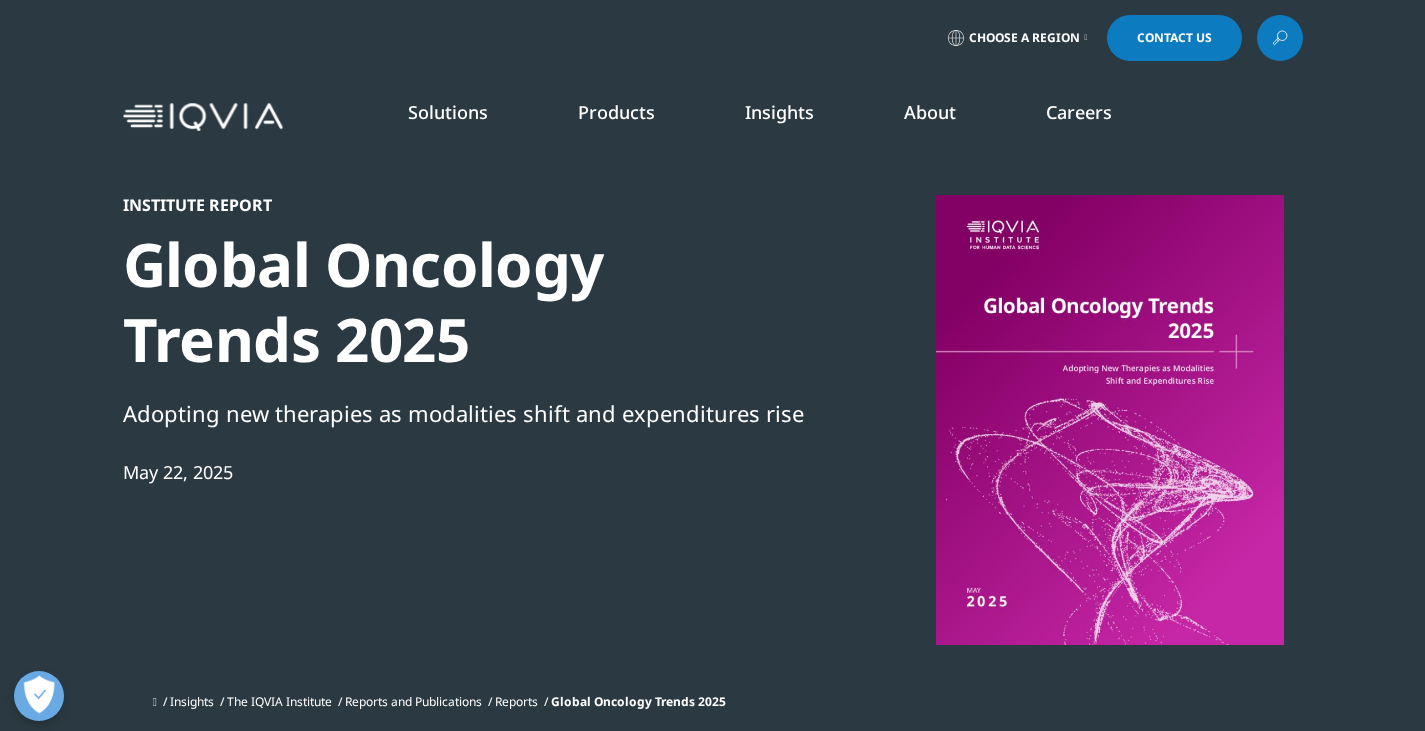scroll, scrollTop: 0, scrollLeft: 0, axis: both 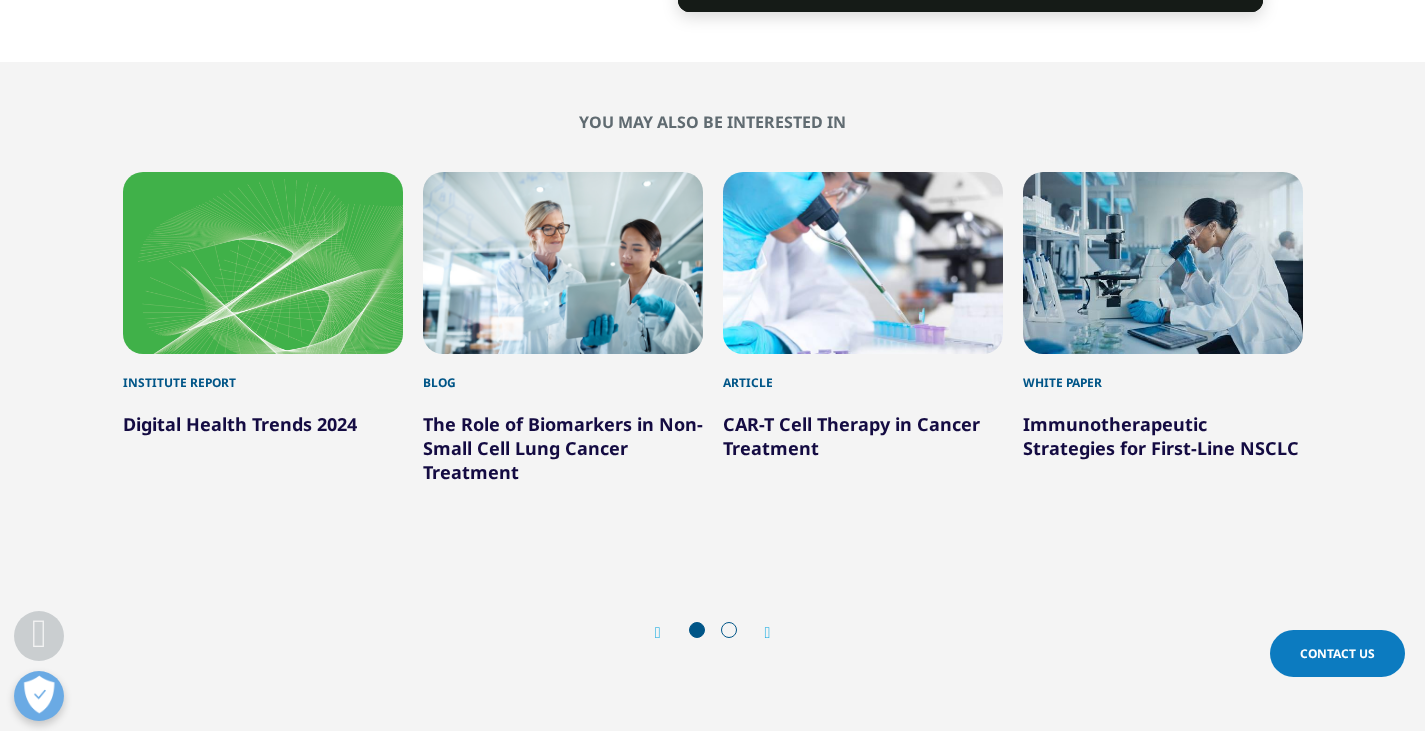 click on "Immunotherapeutic Strategies for First-Line NSCLC" at bounding box center [1161, 436] 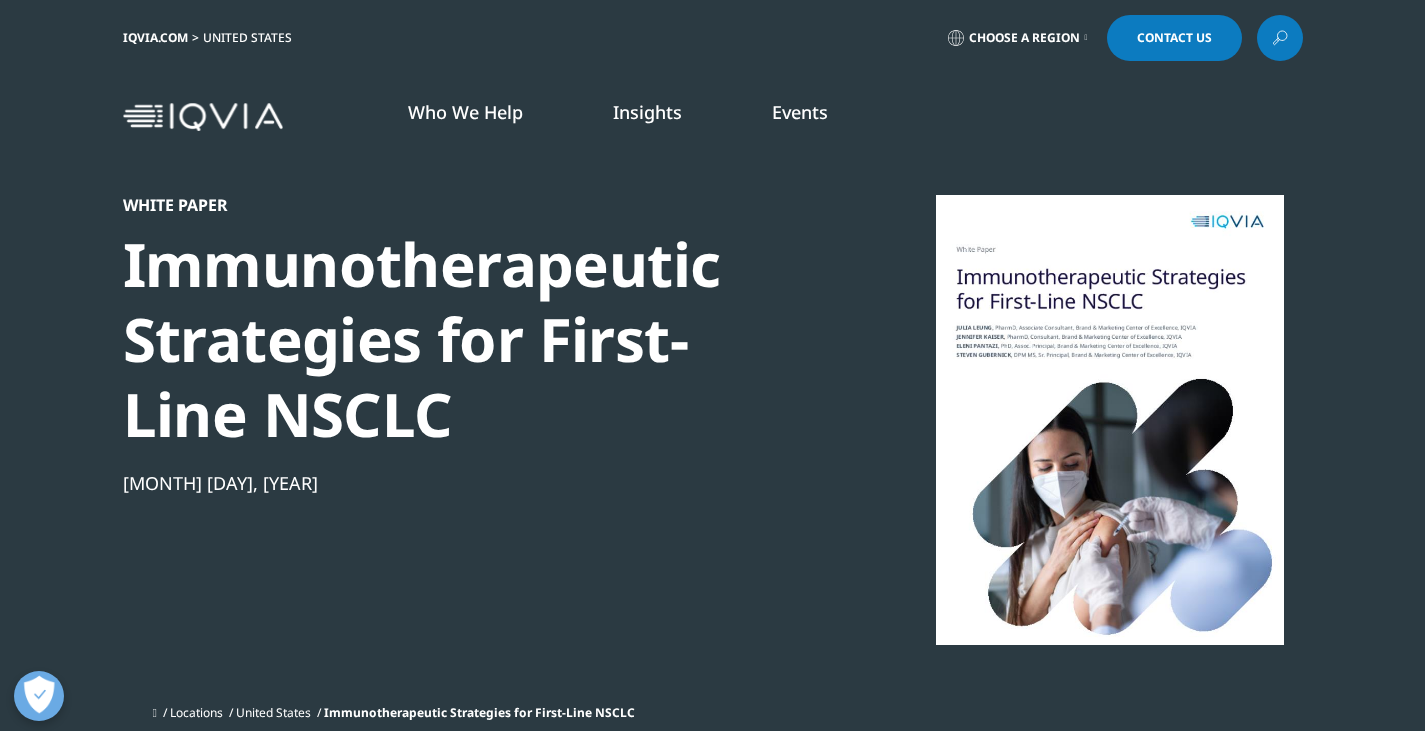 scroll, scrollTop: 0, scrollLeft: 0, axis: both 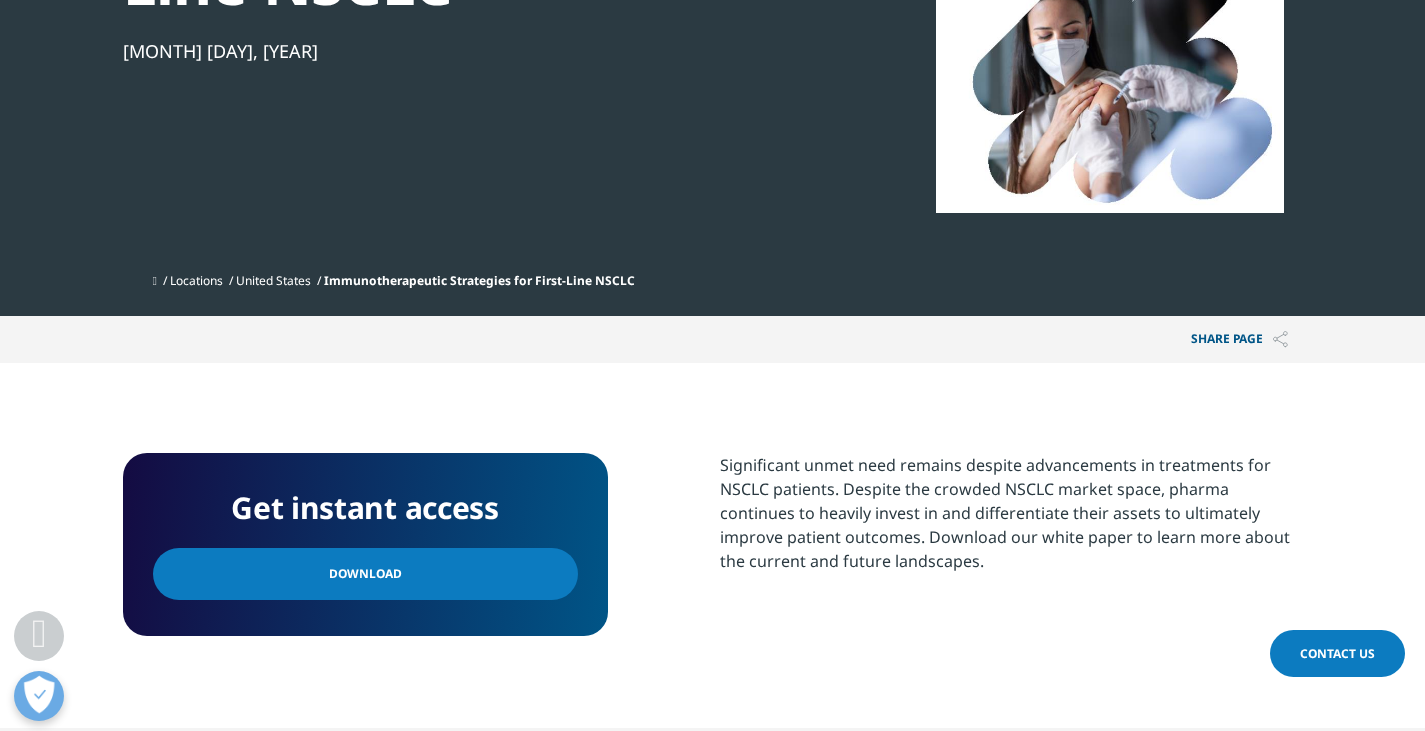 click on "Download" at bounding box center [365, 574] 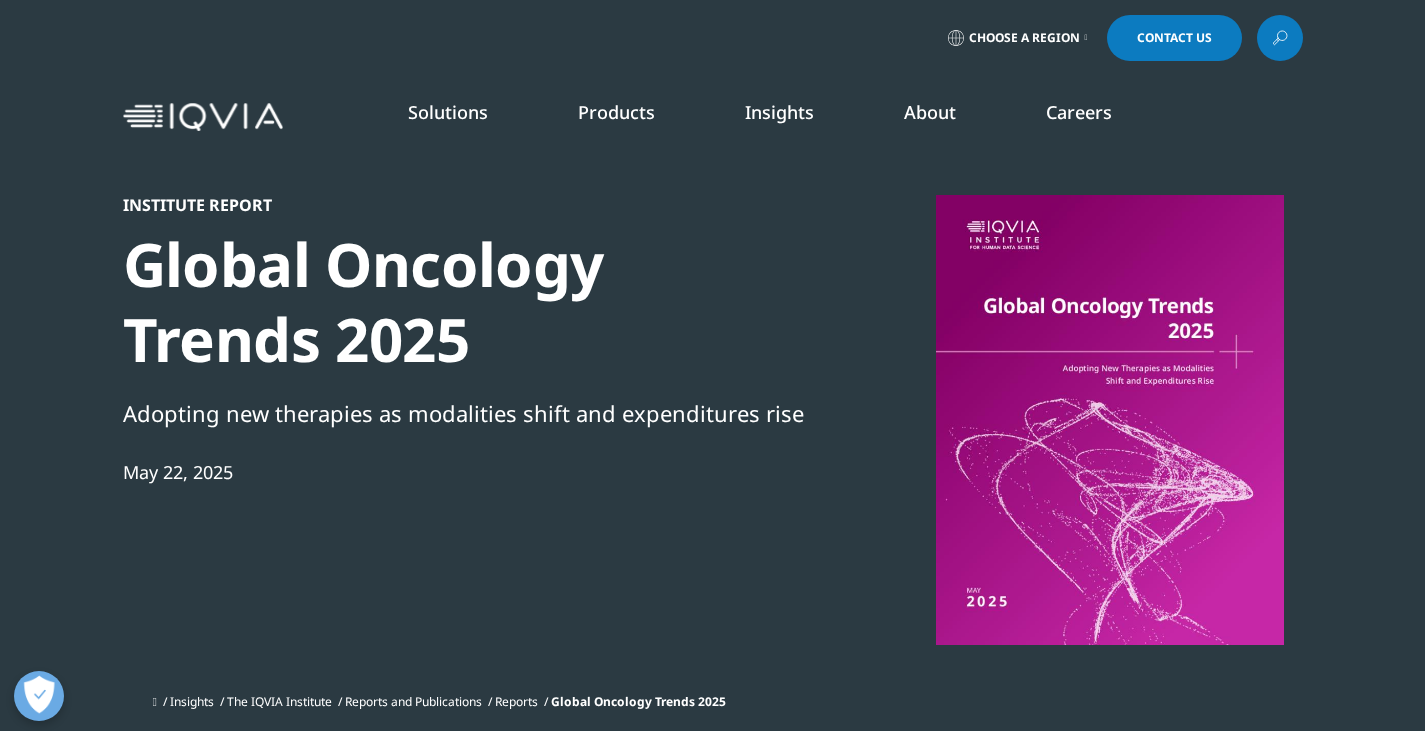 scroll, scrollTop: 7183, scrollLeft: 0, axis: vertical 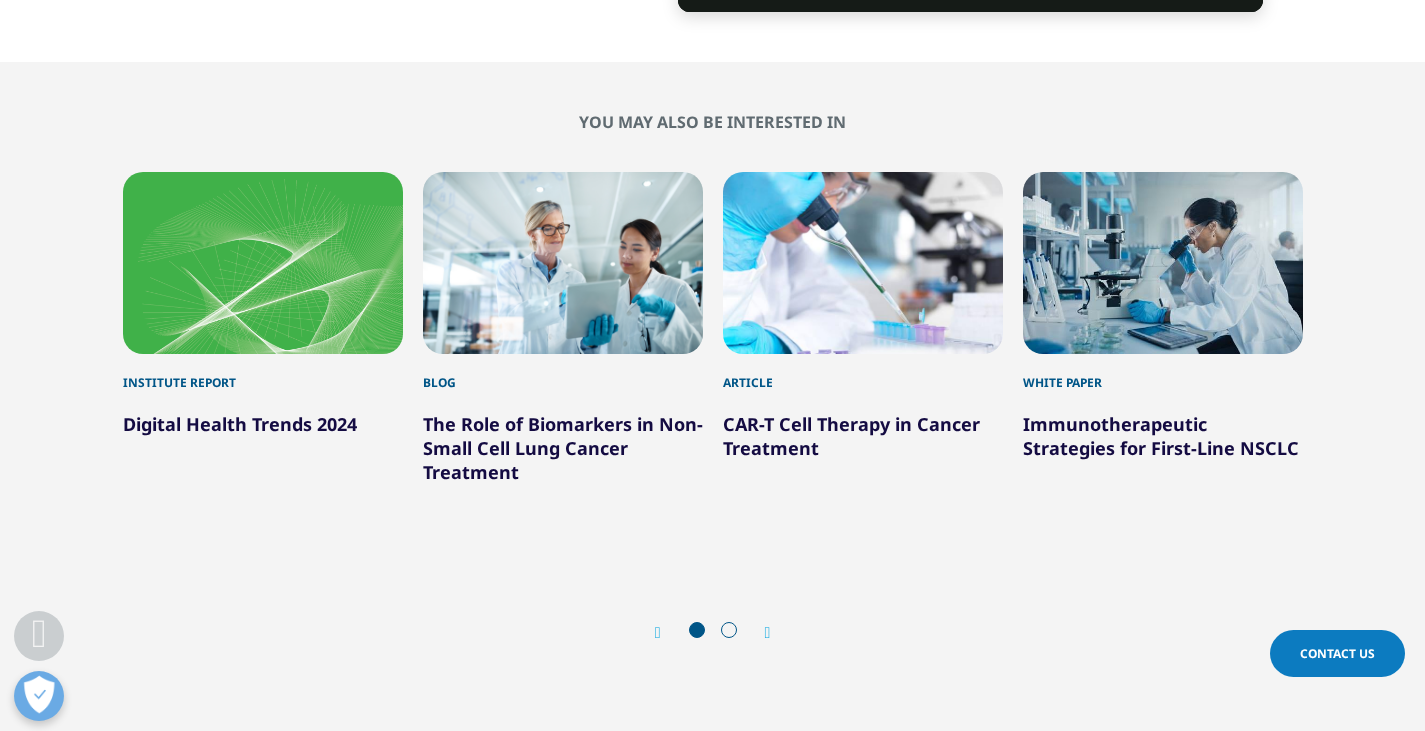 click on "The Role of Biomarkers in Non-Small Cell Lung Cancer Treatment" at bounding box center (563, 448) 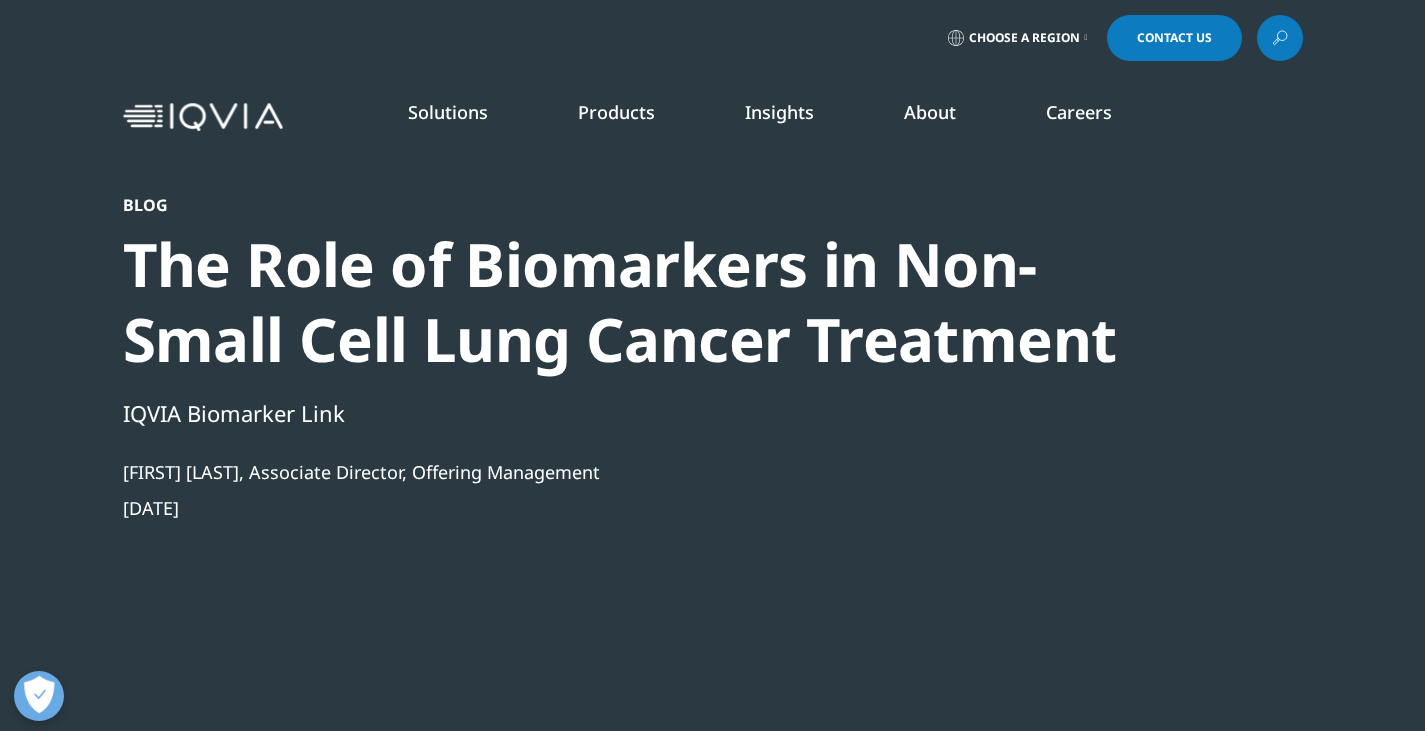 scroll, scrollTop: 0, scrollLeft: 0, axis: both 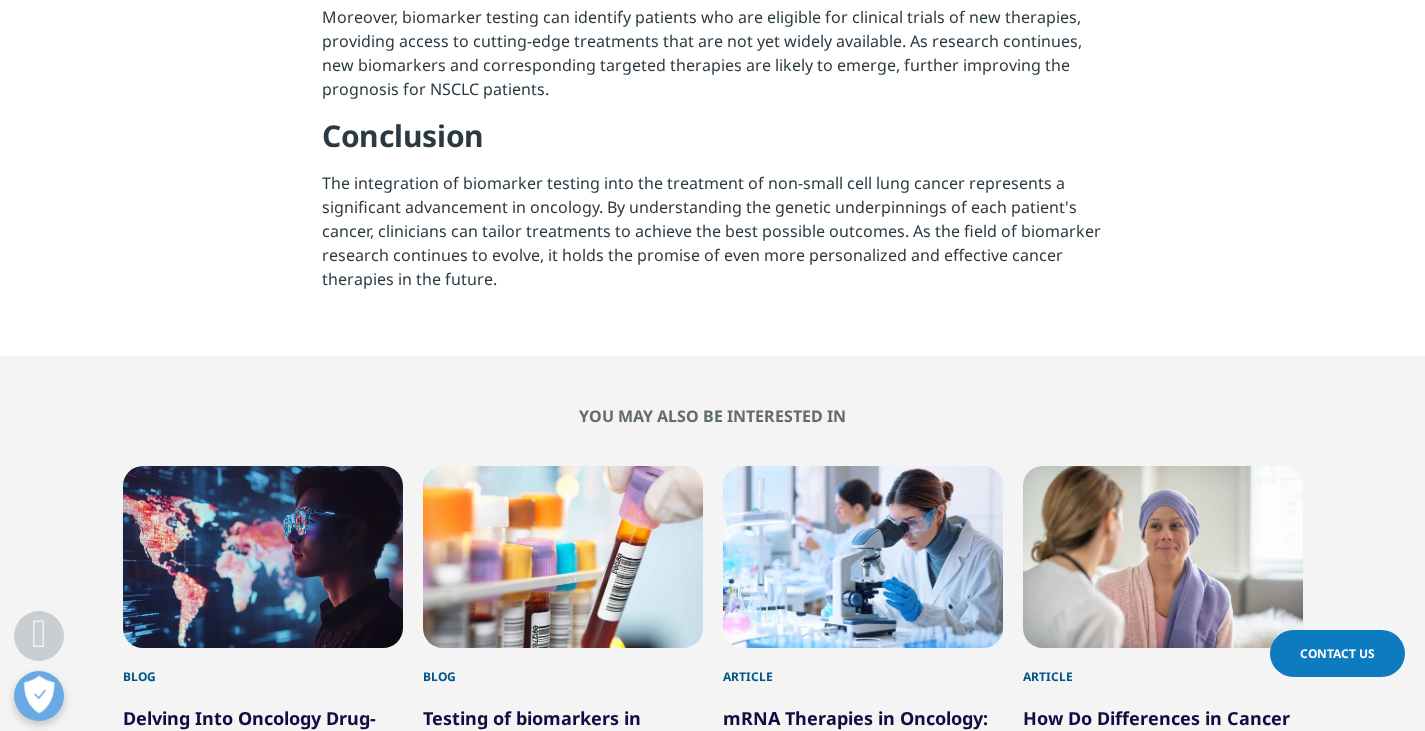 drag, startPoint x: 322, startPoint y: 252, endPoint x: 1002, endPoint y: 352, distance: 687.3136 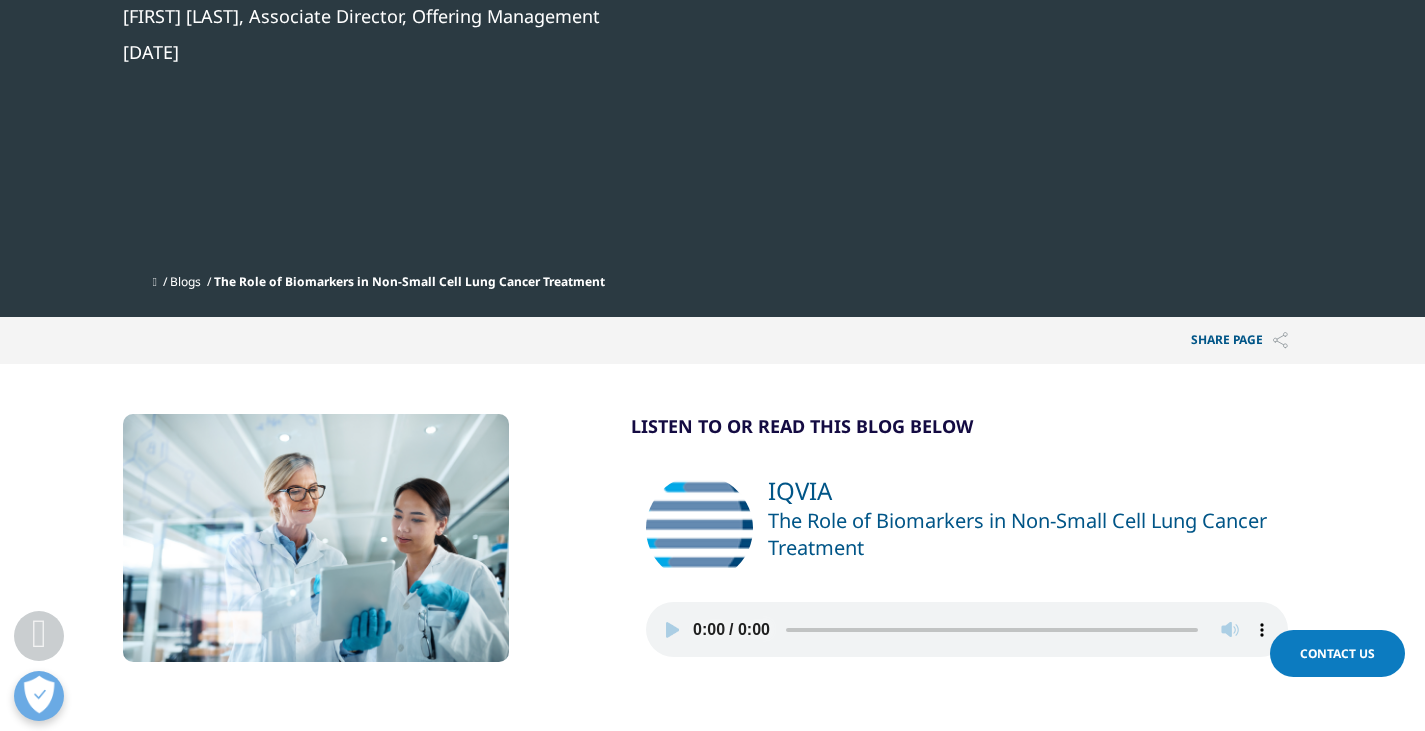 scroll, scrollTop: 674, scrollLeft: 0, axis: vertical 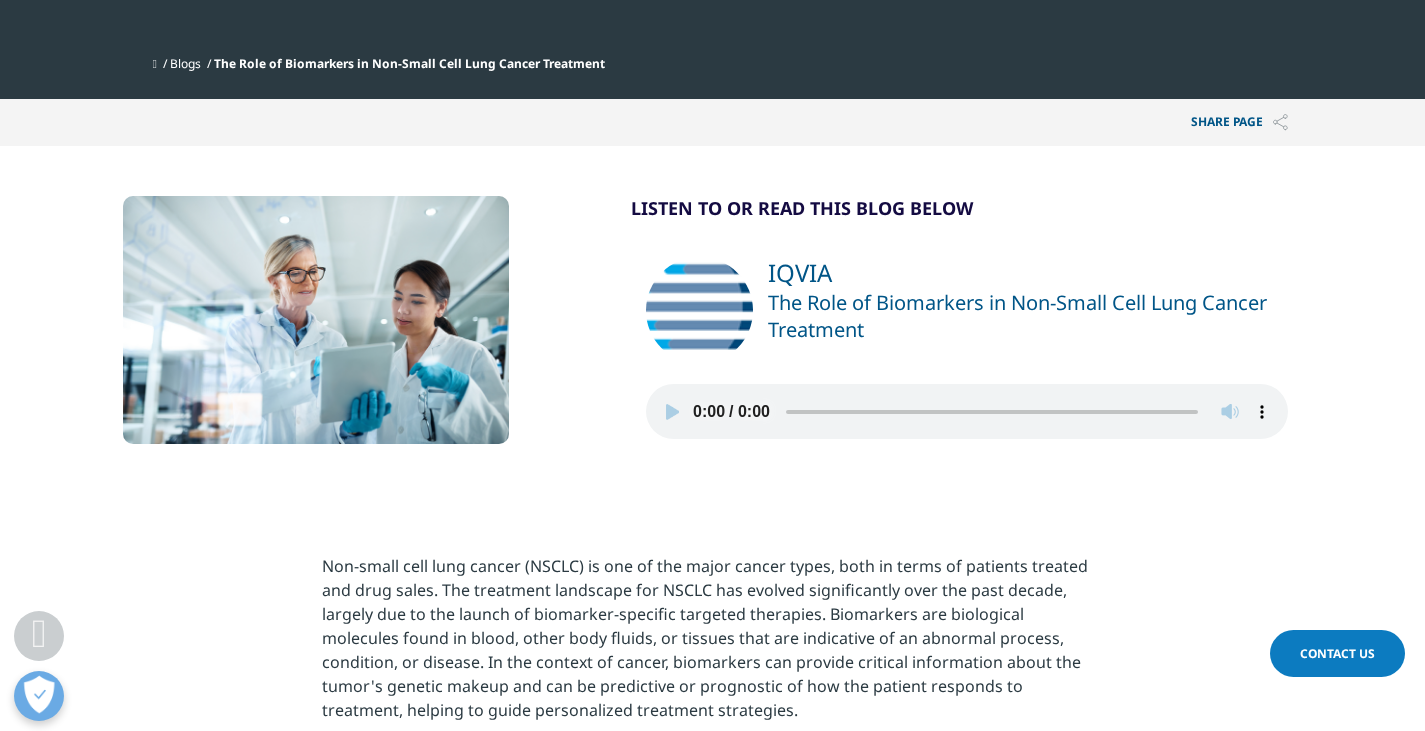 drag, startPoint x: 770, startPoint y: 269, endPoint x: 868, endPoint y: 336, distance: 118.71394 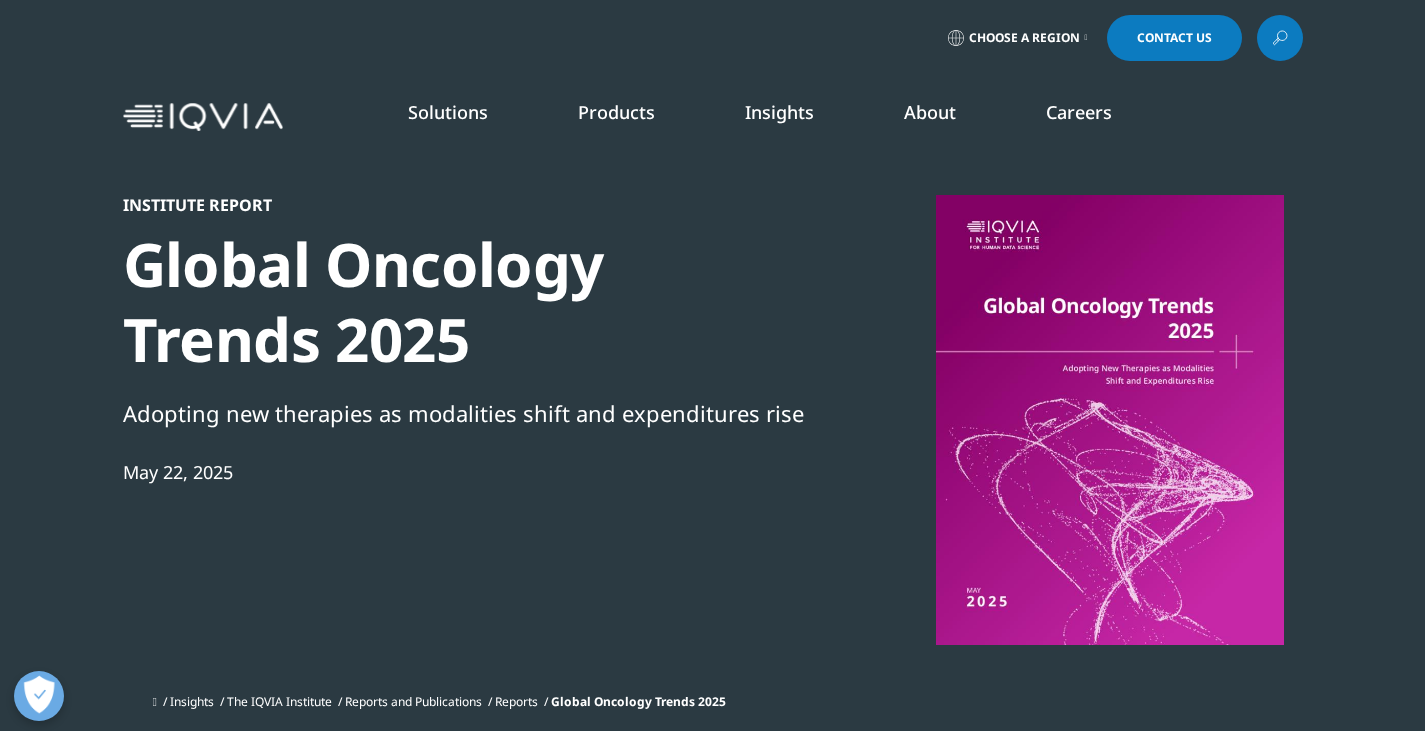 scroll, scrollTop: 7183, scrollLeft: 0, axis: vertical 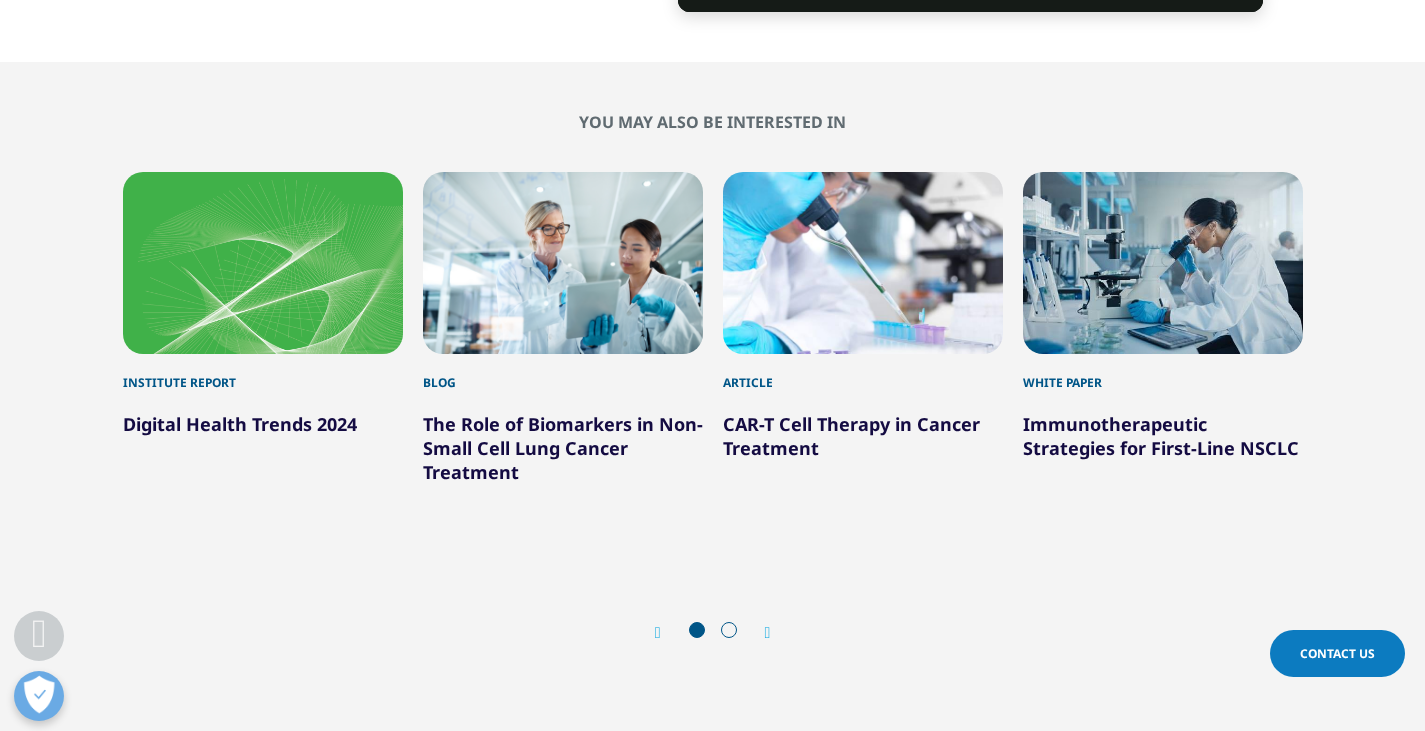 click on "CAR-T Cell Therapy in Cancer Treatment" at bounding box center (851, 436) 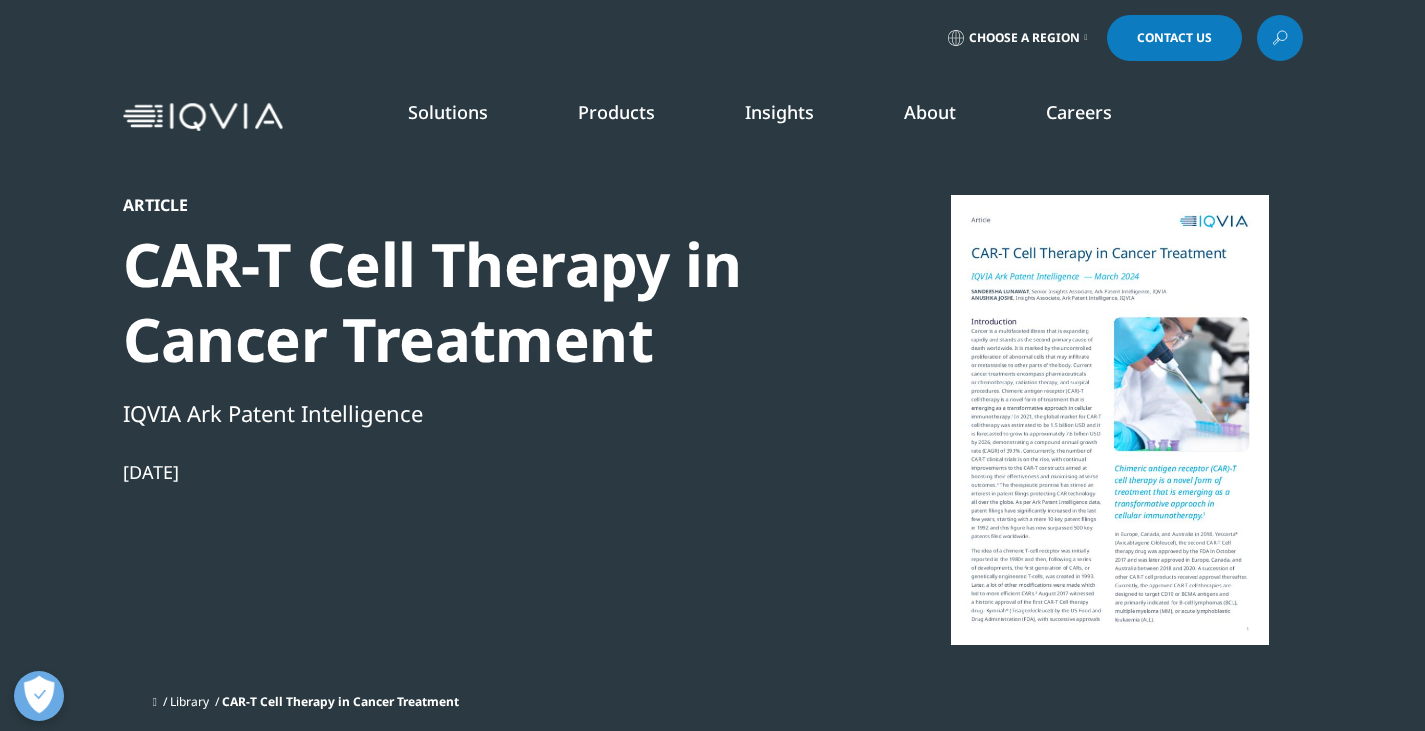 scroll, scrollTop: 0, scrollLeft: 0, axis: both 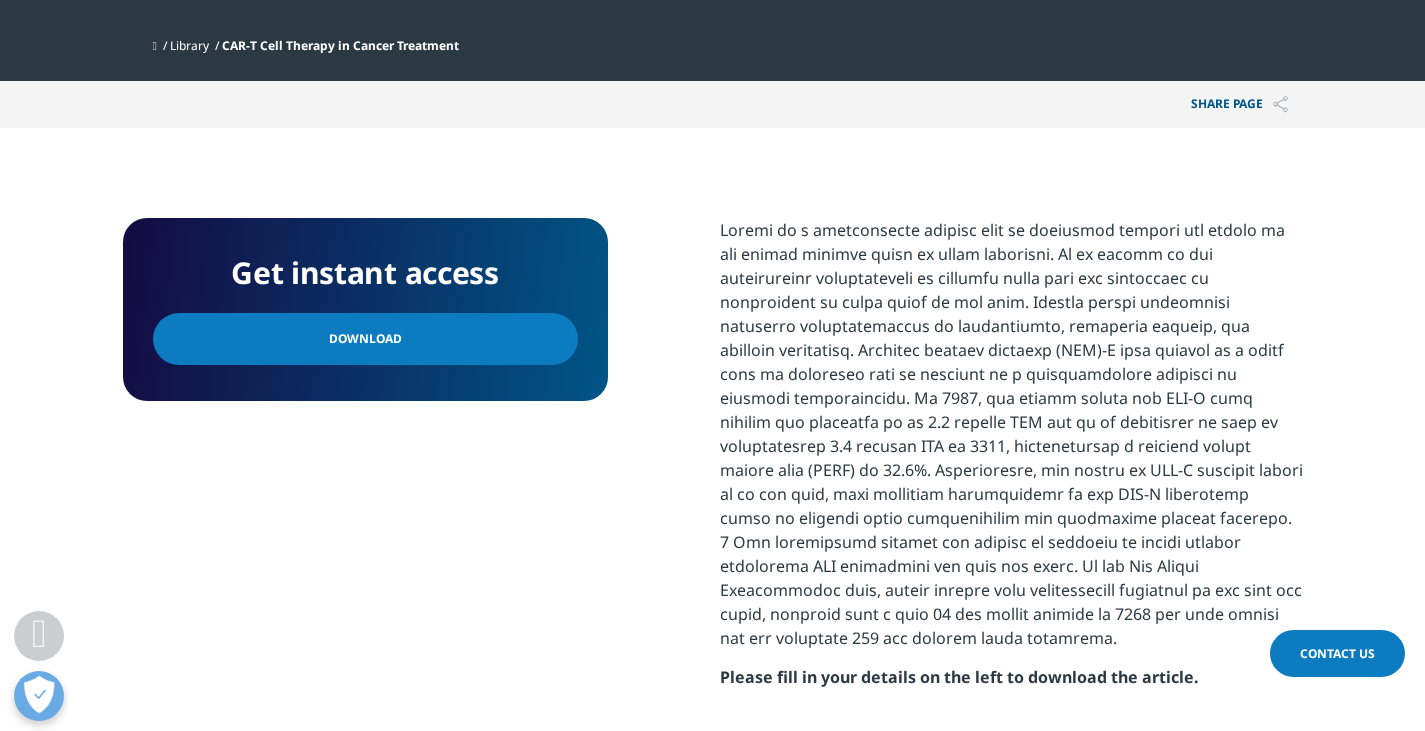 drag, startPoint x: 1432, startPoint y: 71, endPoint x: 1433, endPoint y: 220, distance: 149.00336 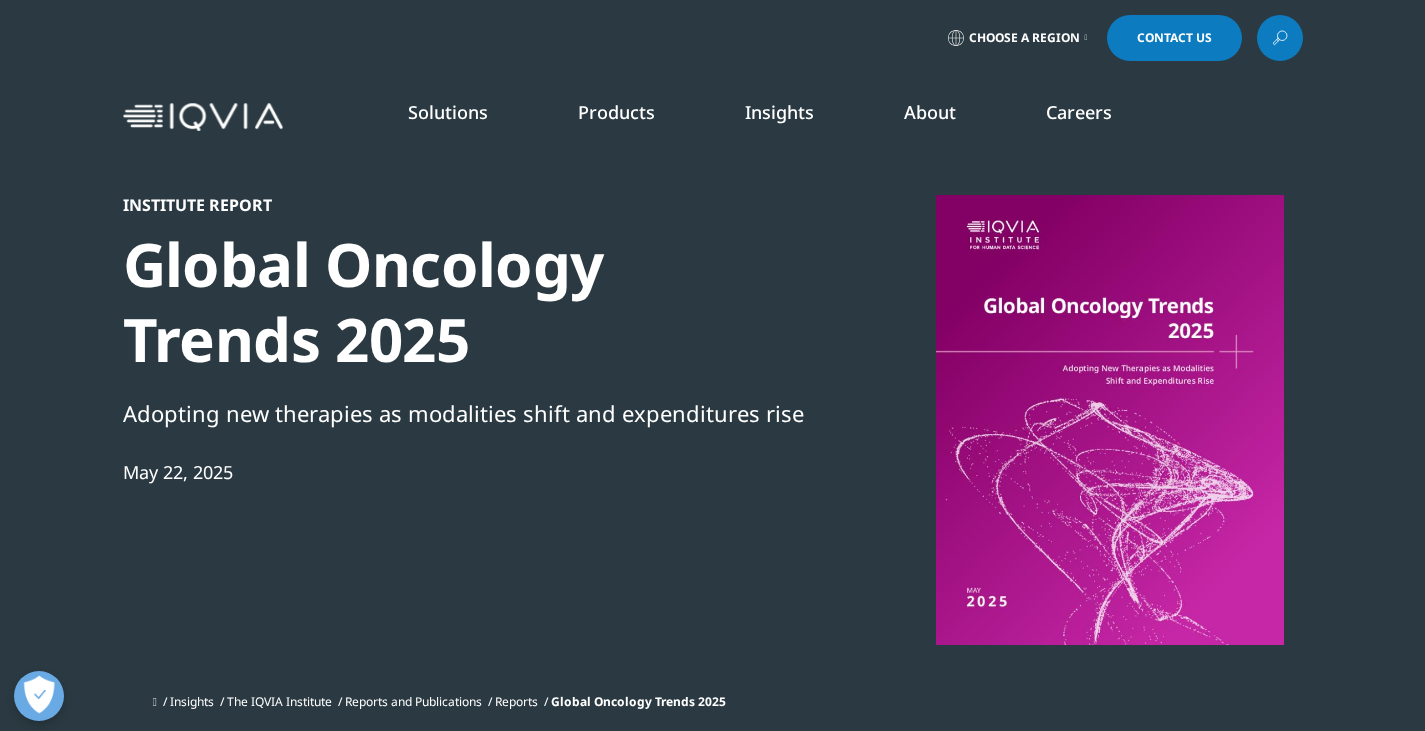 scroll, scrollTop: 7183, scrollLeft: 0, axis: vertical 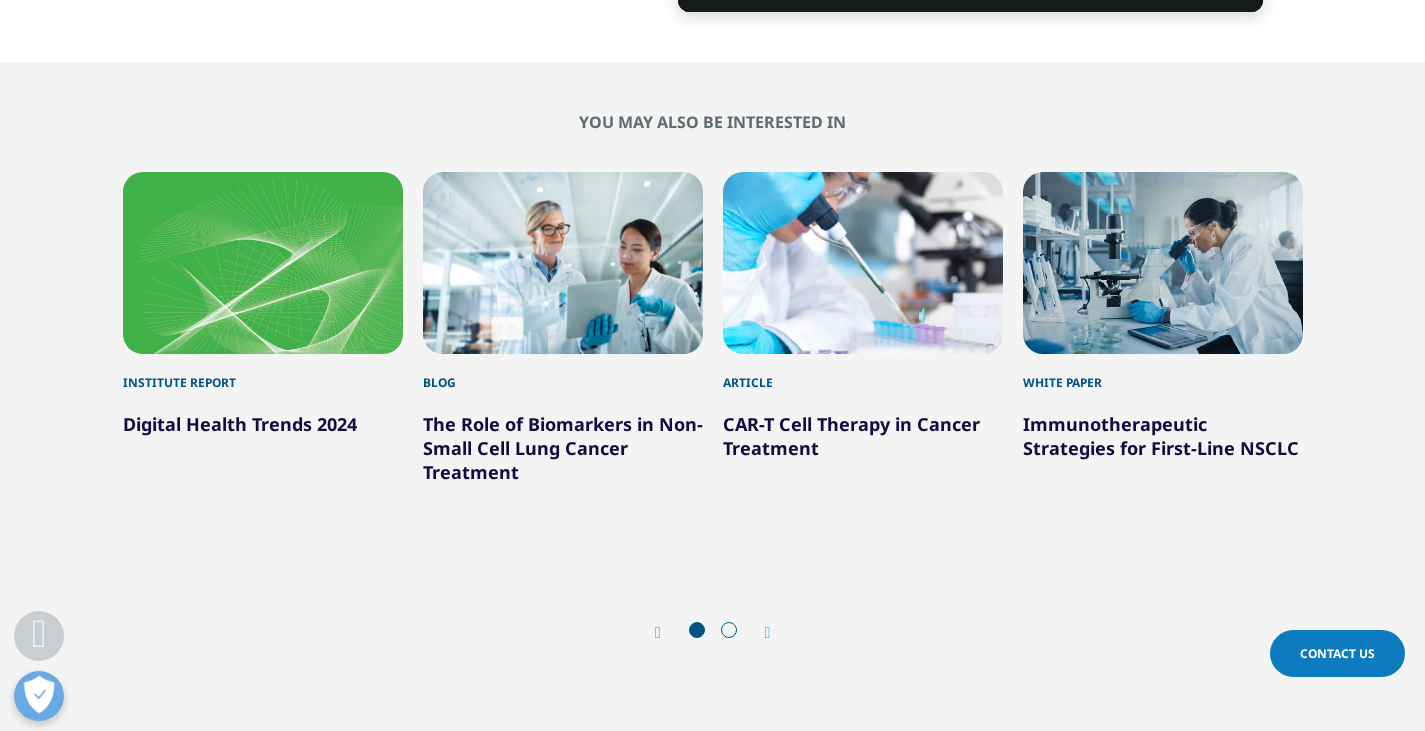 click at bounding box center (768, 633) 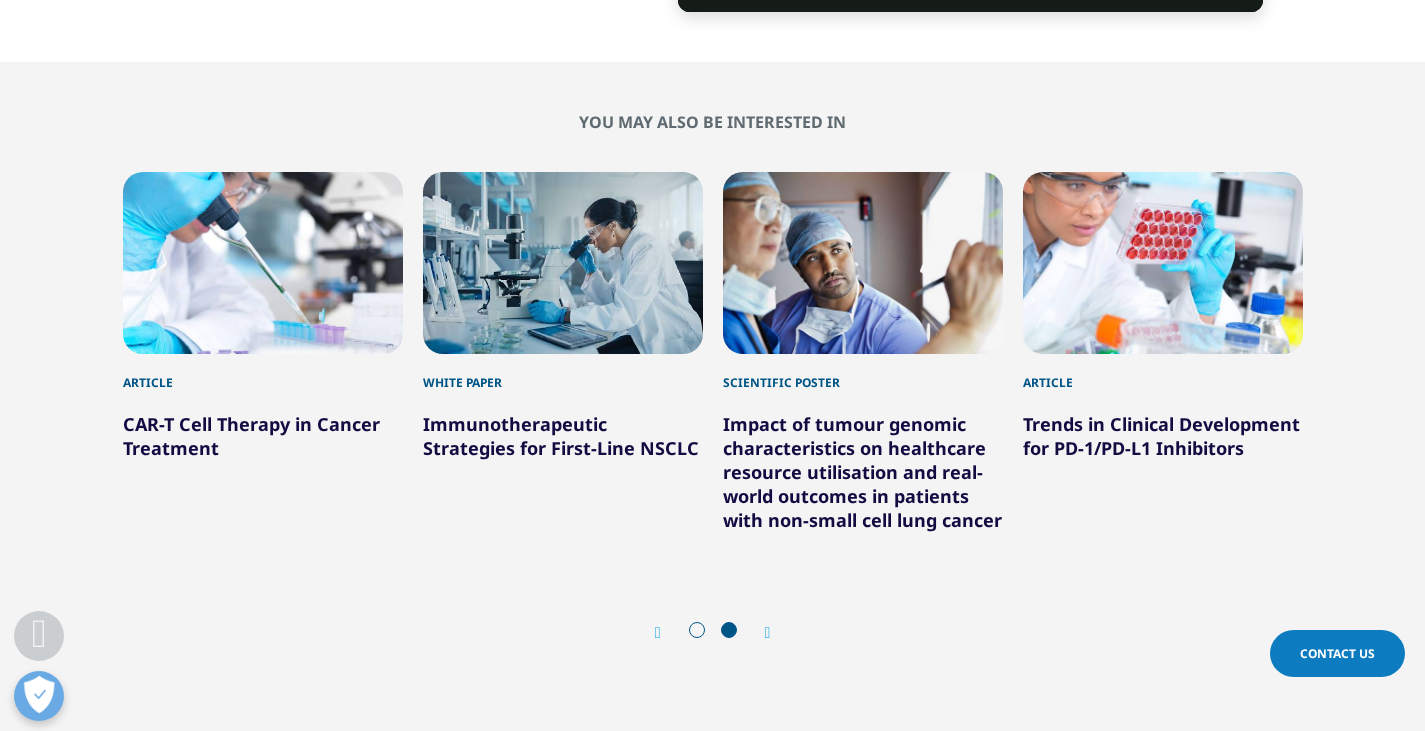 click on "Trends in Clinical Development for PD-1/PD-L1 Inhibitors" at bounding box center (1161, 436) 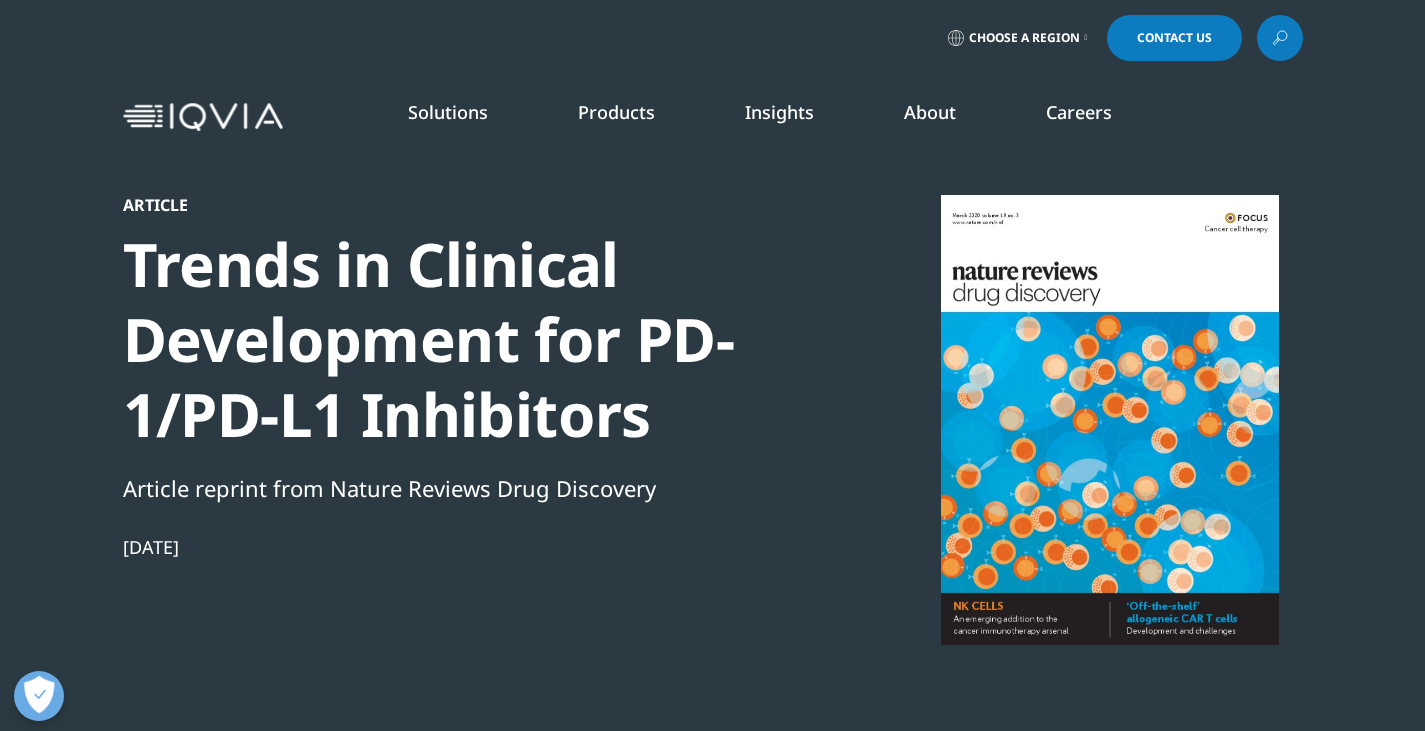 scroll, scrollTop: 0, scrollLeft: 0, axis: both 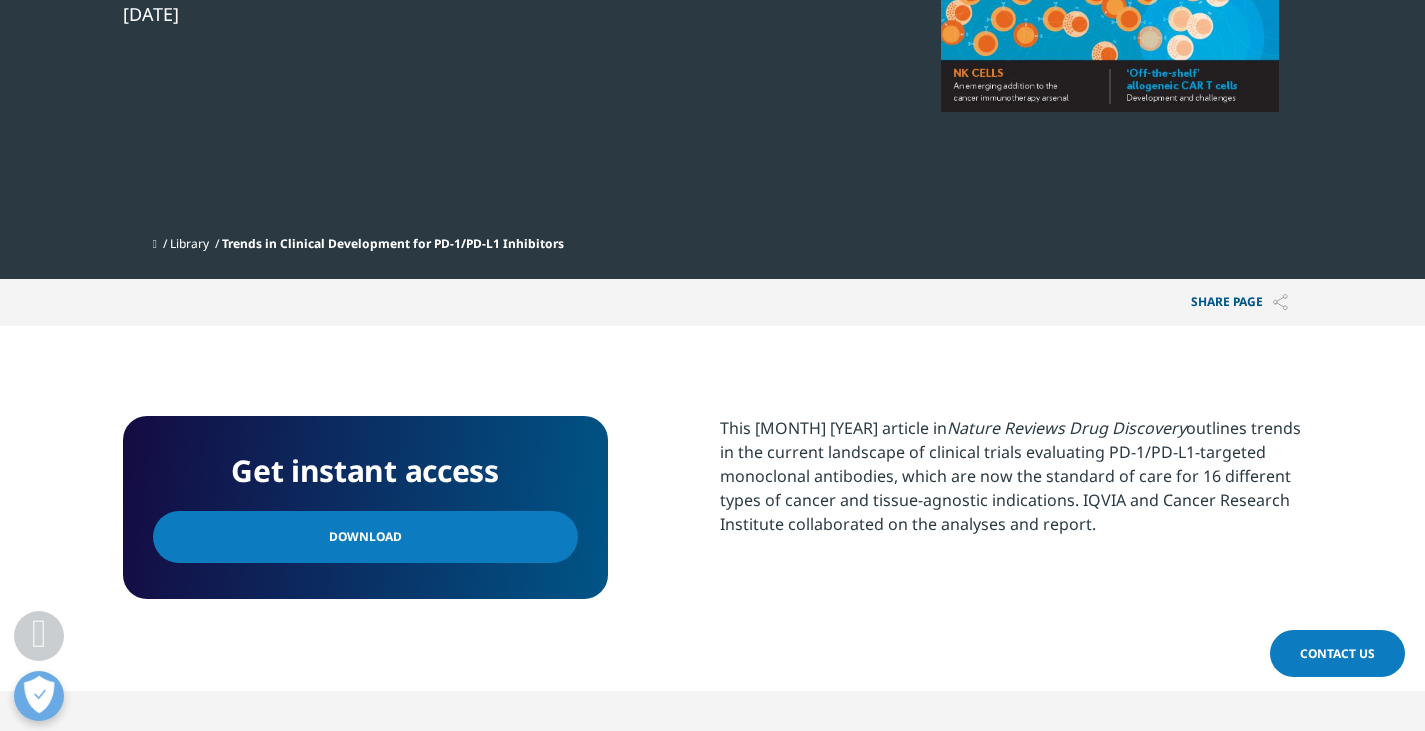 click on "Download" at bounding box center [365, 537] 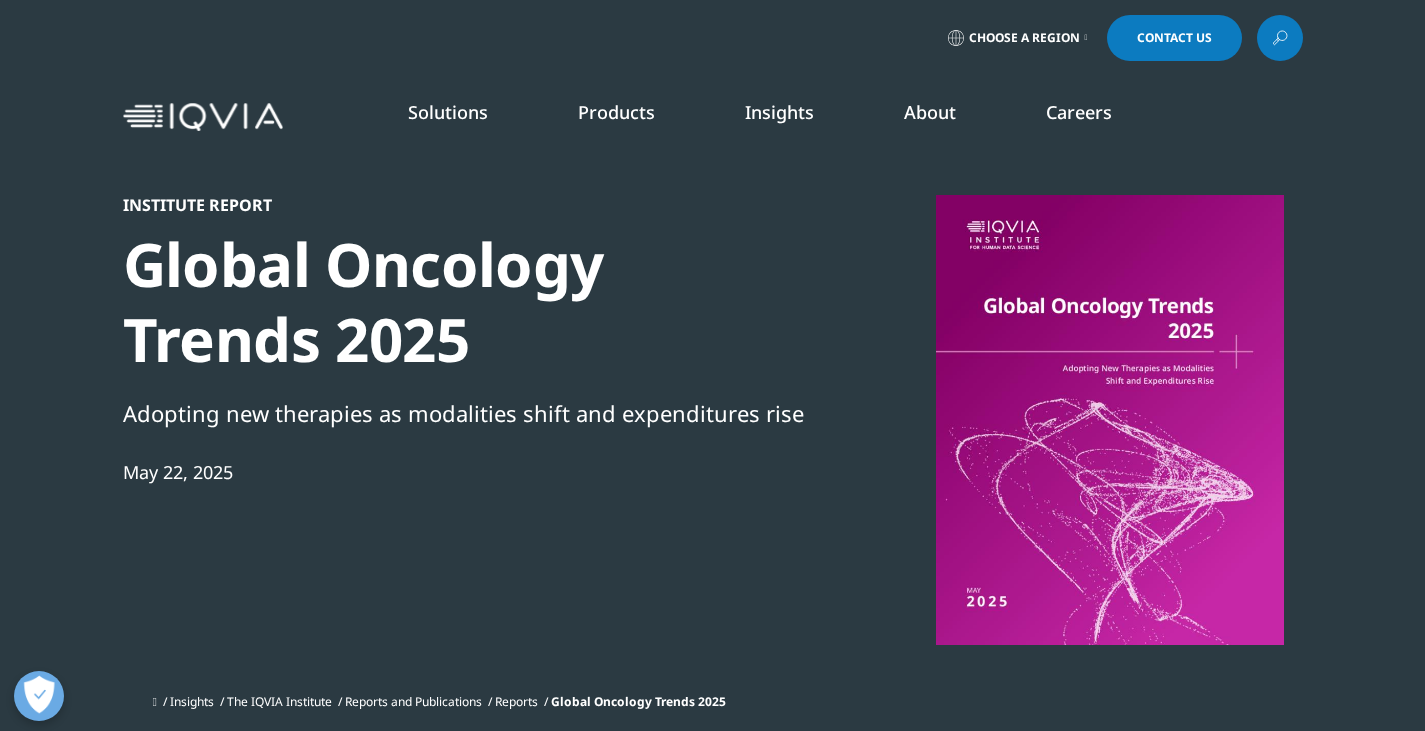 scroll, scrollTop: 7183, scrollLeft: 0, axis: vertical 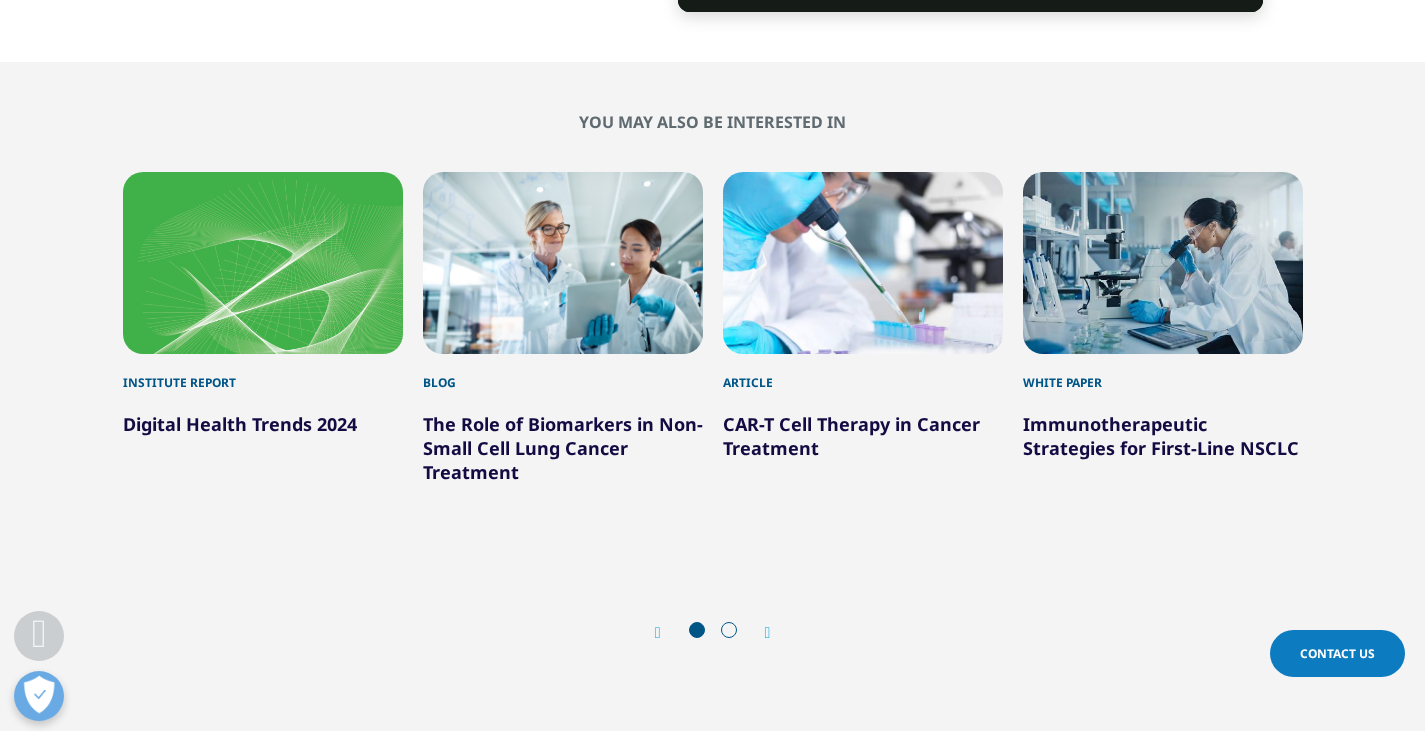 click at bounding box center (768, 633) 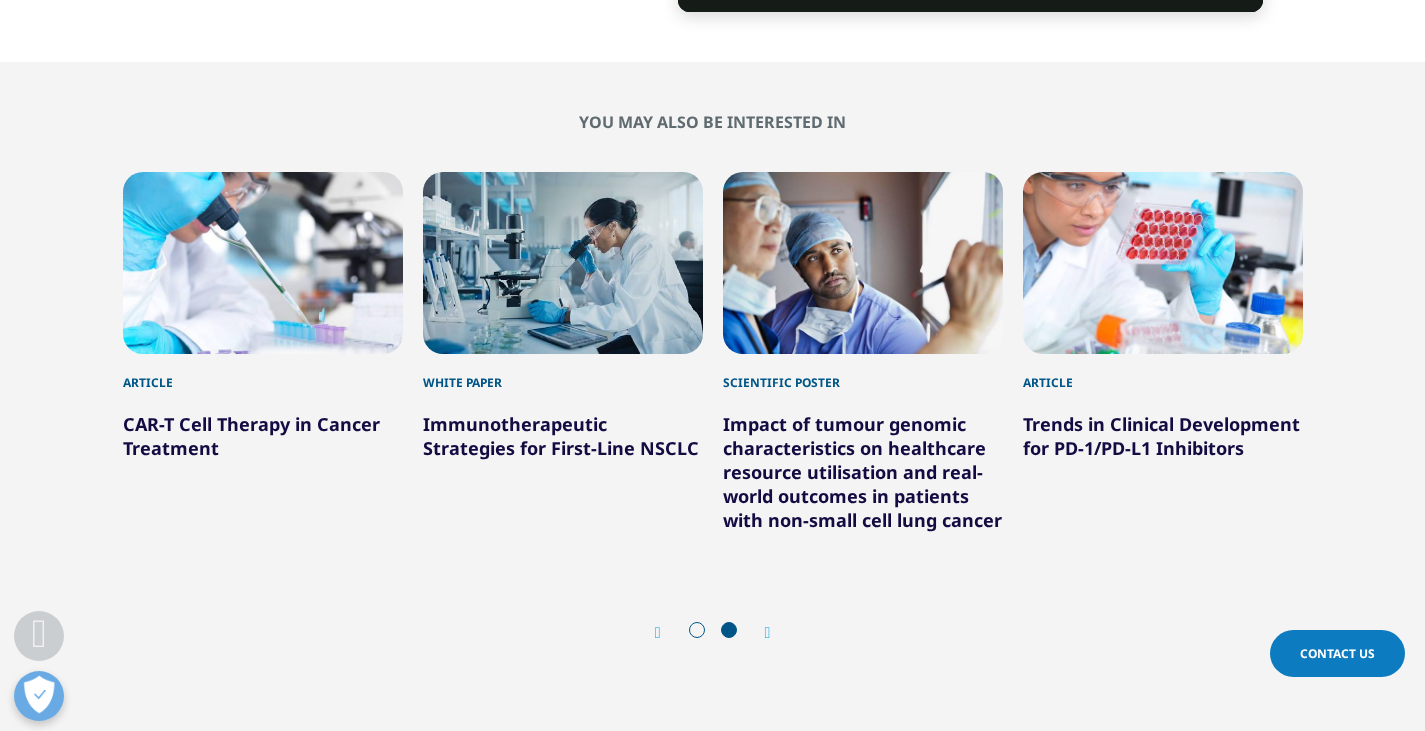 click at bounding box center (768, 633) 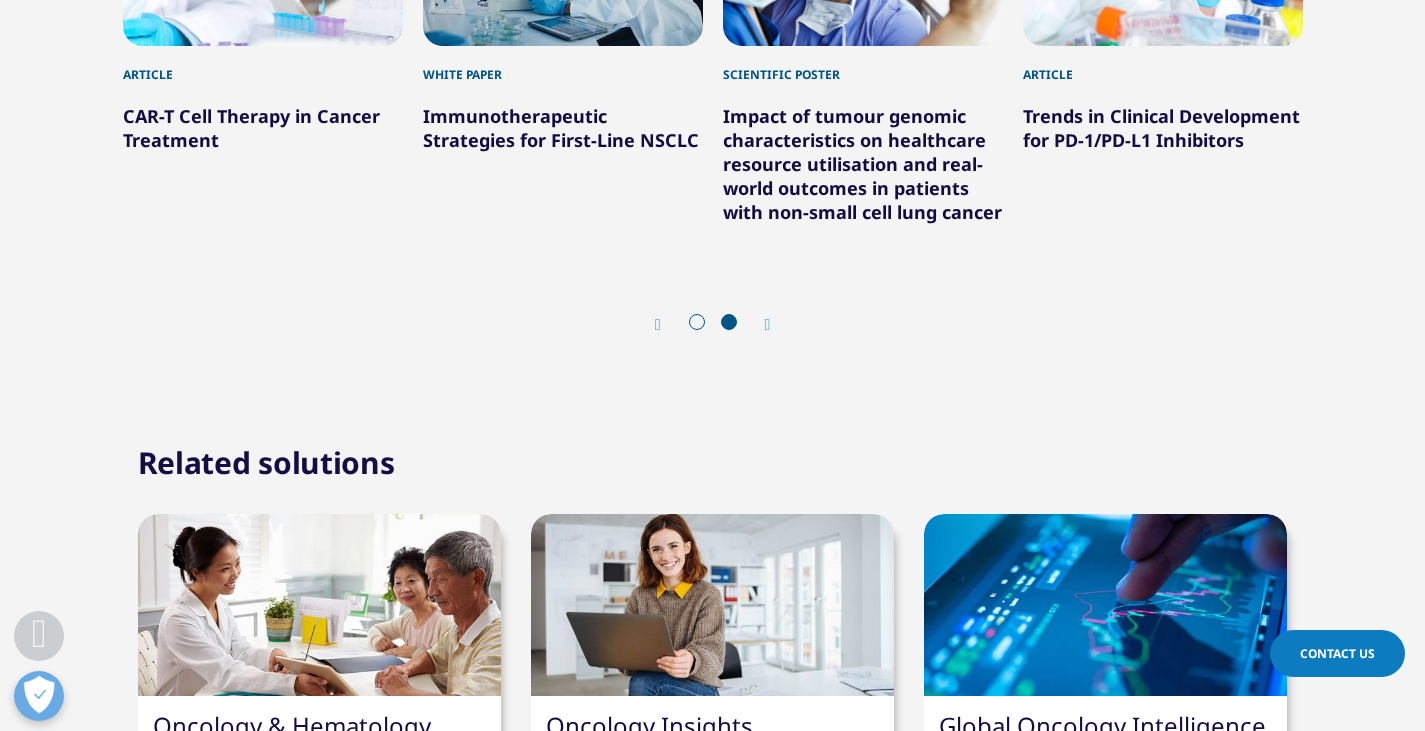 scroll, scrollTop: 7340, scrollLeft: 0, axis: vertical 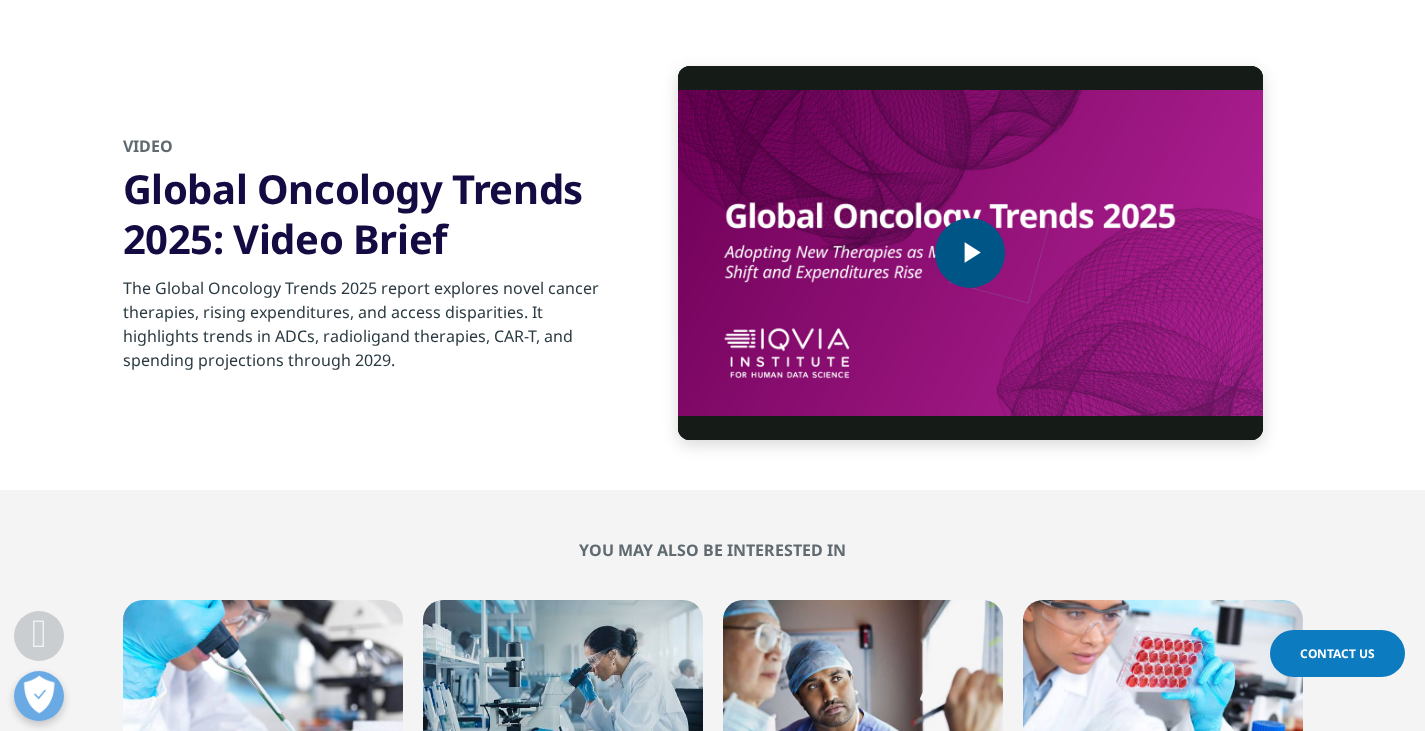 click at bounding box center [970, 253] 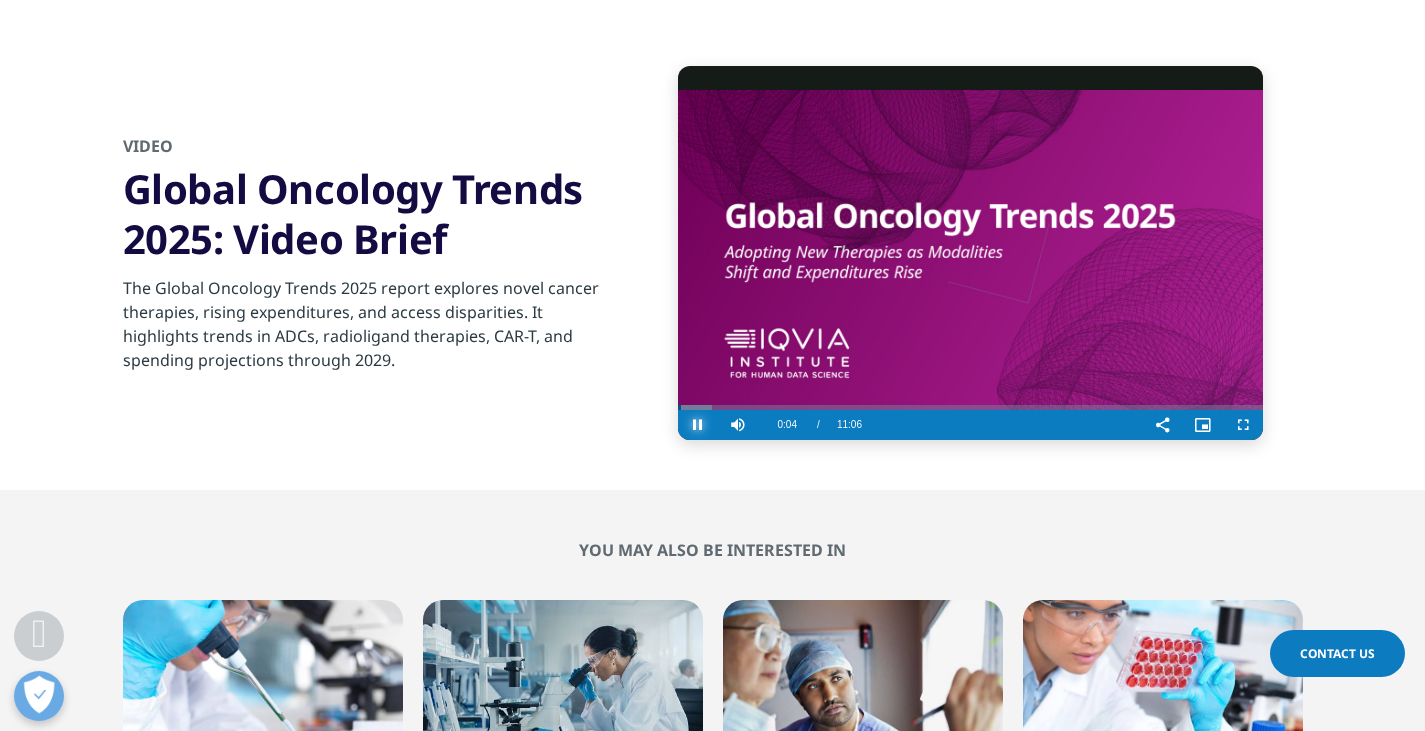 click at bounding box center (698, 425) 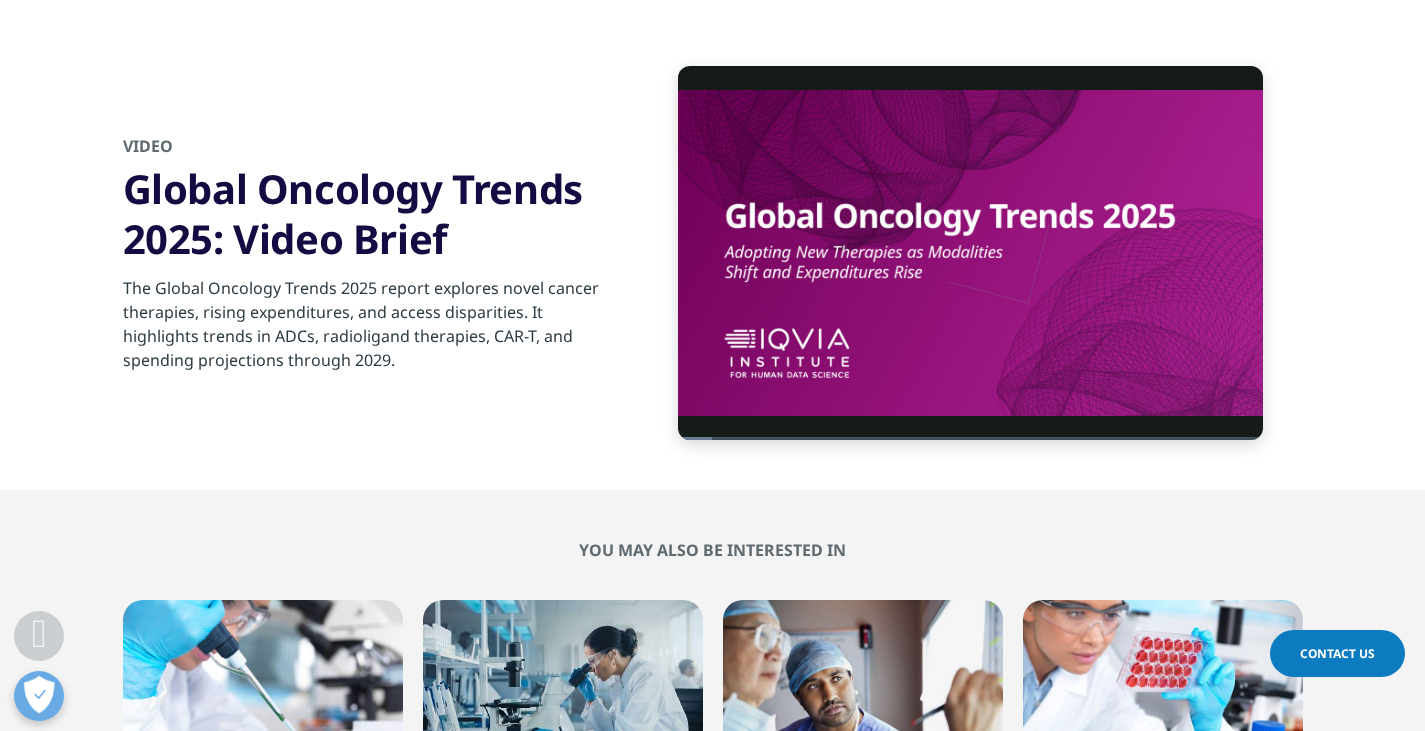 click on "The Global Oncology Trends 2025 report explores novel cancer therapies, rising expenditures, and access disparities. It highlights trends in ADCs, radioligand therapies, CAR-T, and spending projections through 2029." at bounding box center (365, 318) 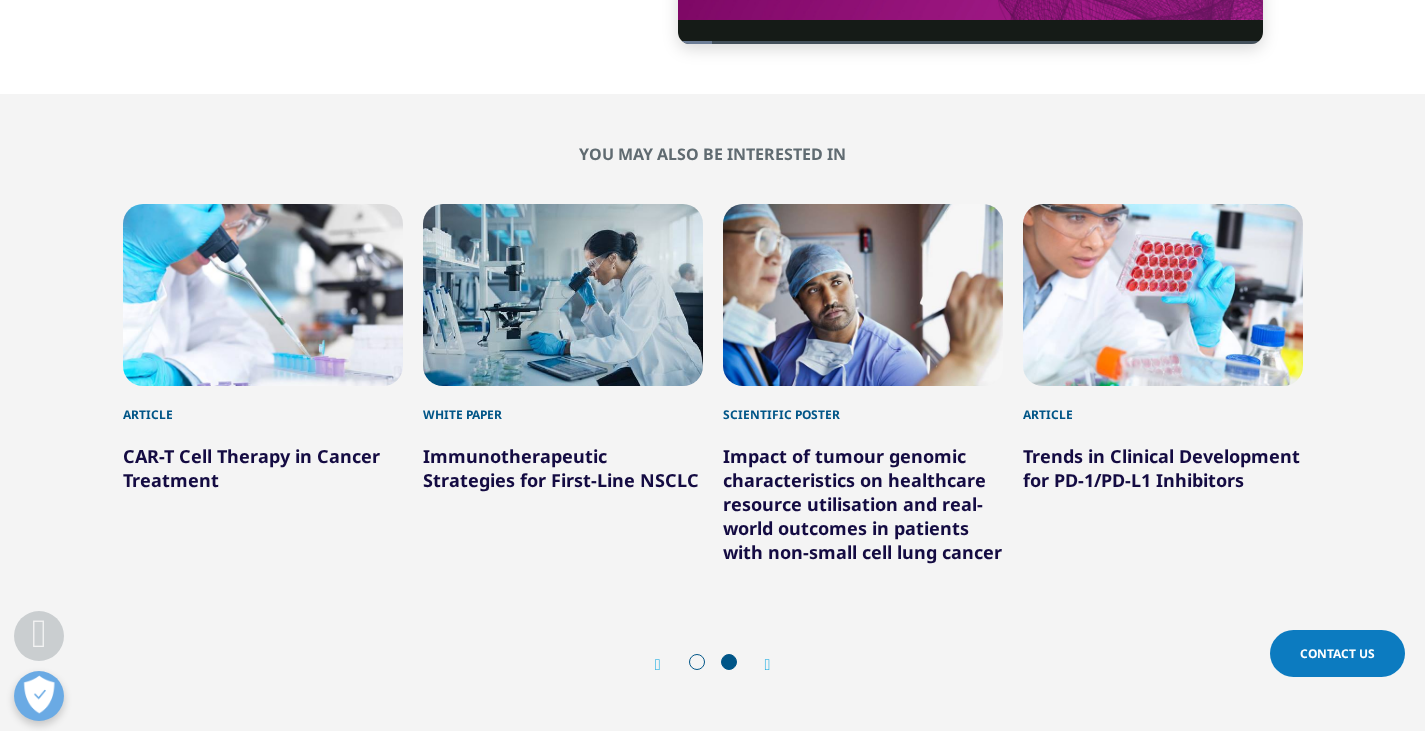 scroll, scrollTop: 7095, scrollLeft: 0, axis: vertical 